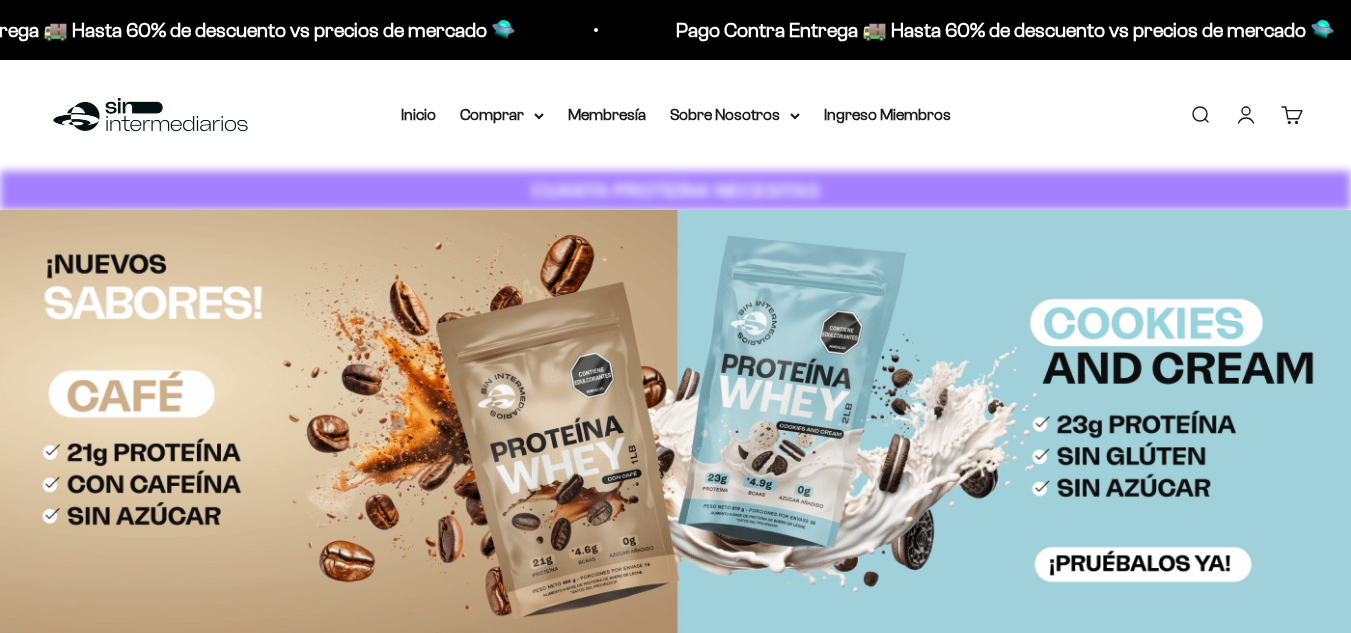 scroll, scrollTop: 0, scrollLeft: 0, axis: both 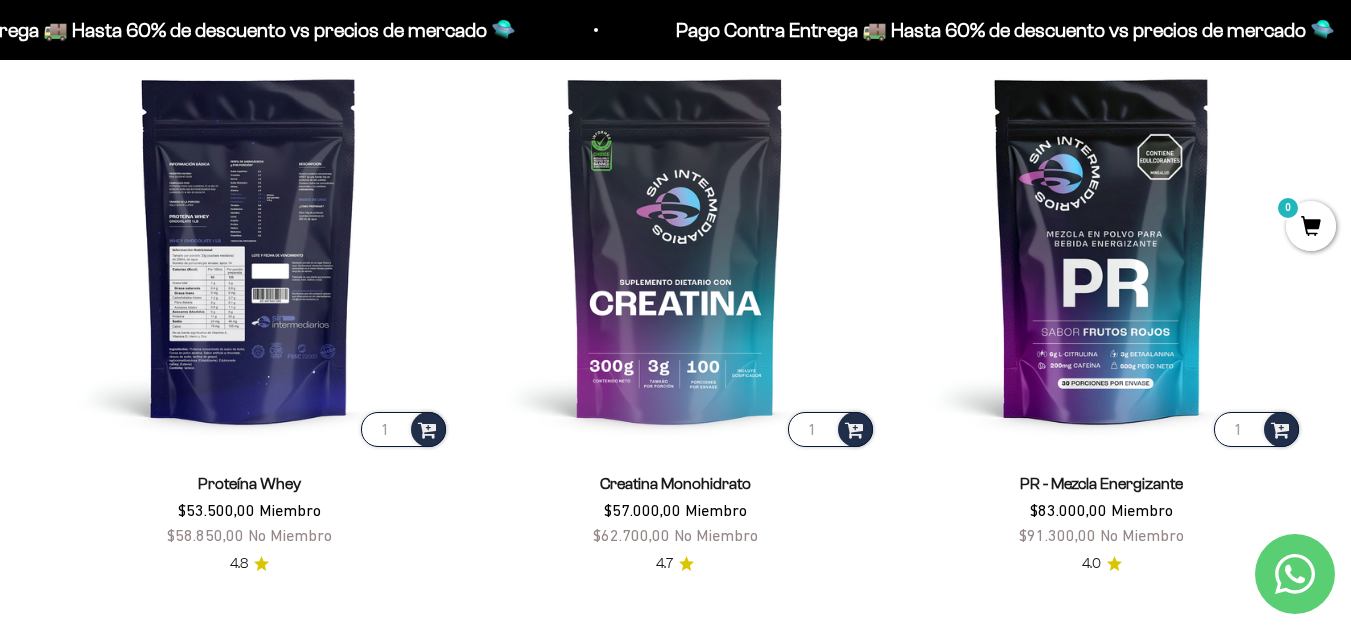 click at bounding box center [249, 249] 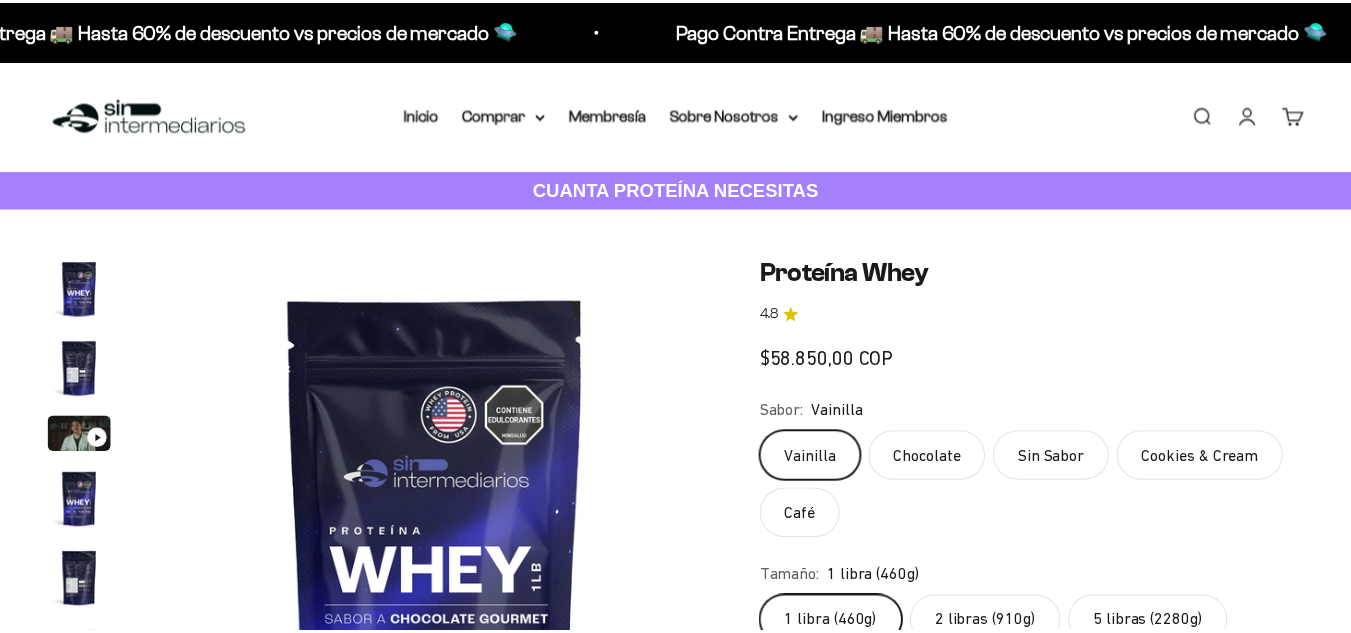 scroll, scrollTop: 0, scrollLeft: 0, axis: both 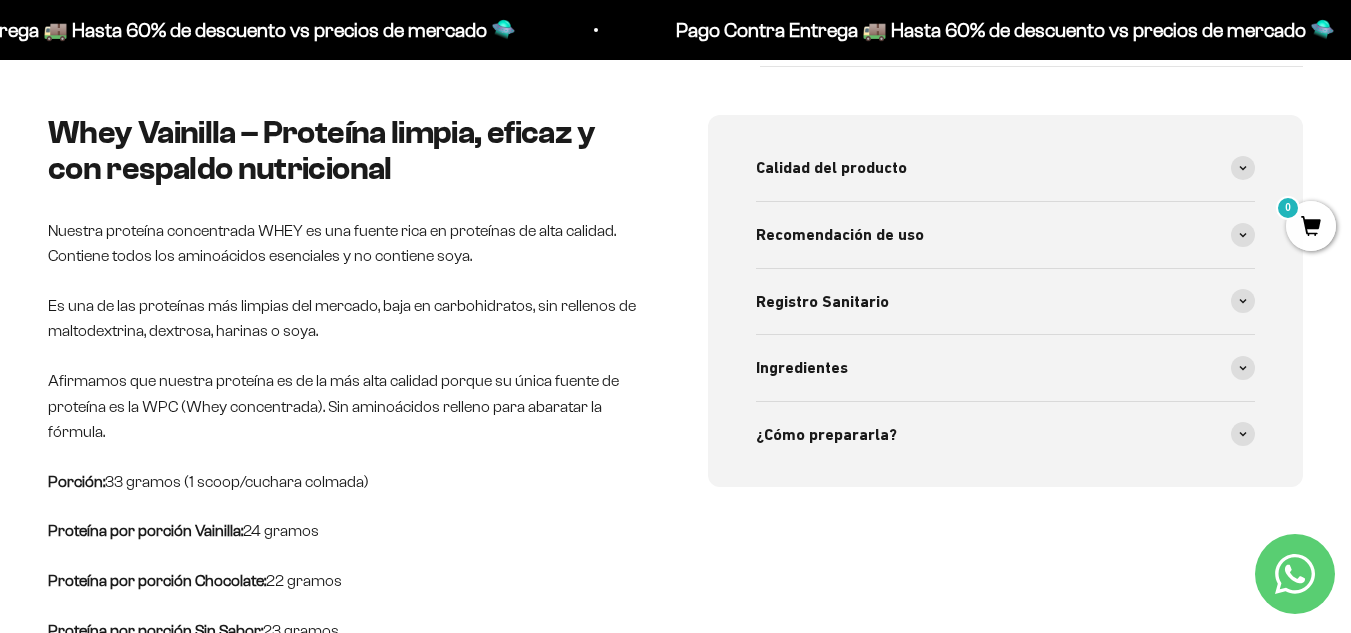 drag, startPoint x: 1365, startPoint y: 70, endPoint x: 1365, endPoint y: 176, distance: 106 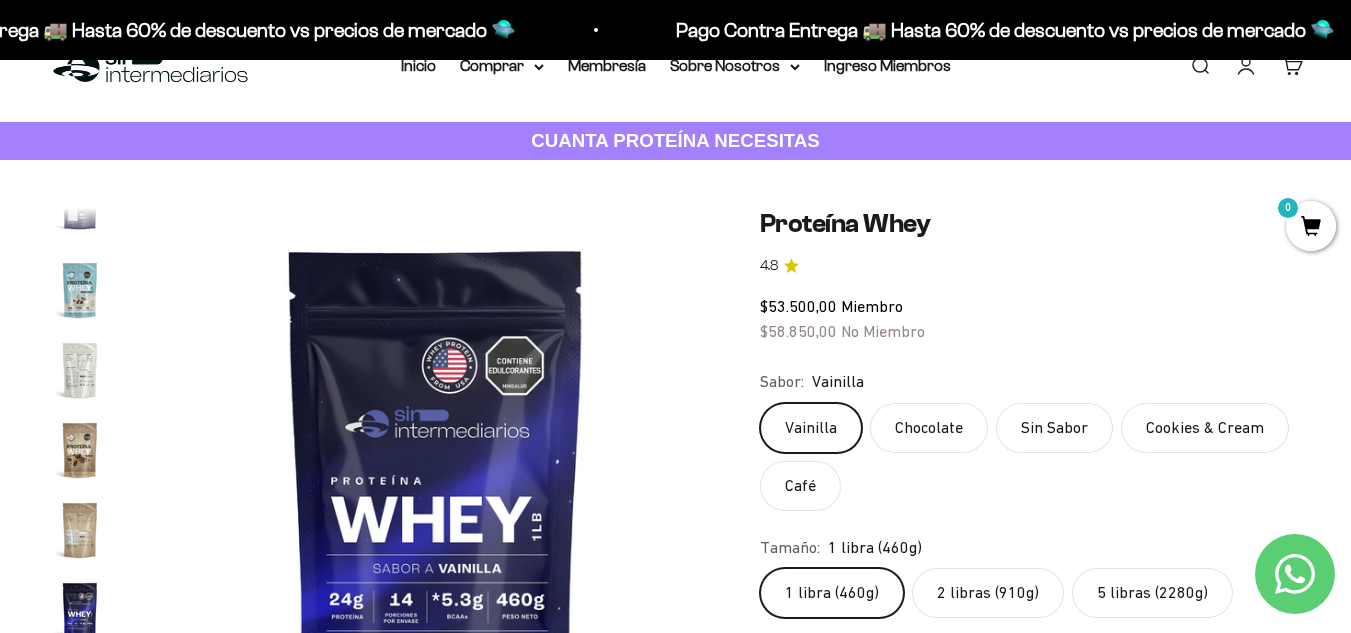 scroll, scrollTop: 0, scrollLeft: 0, axis: both 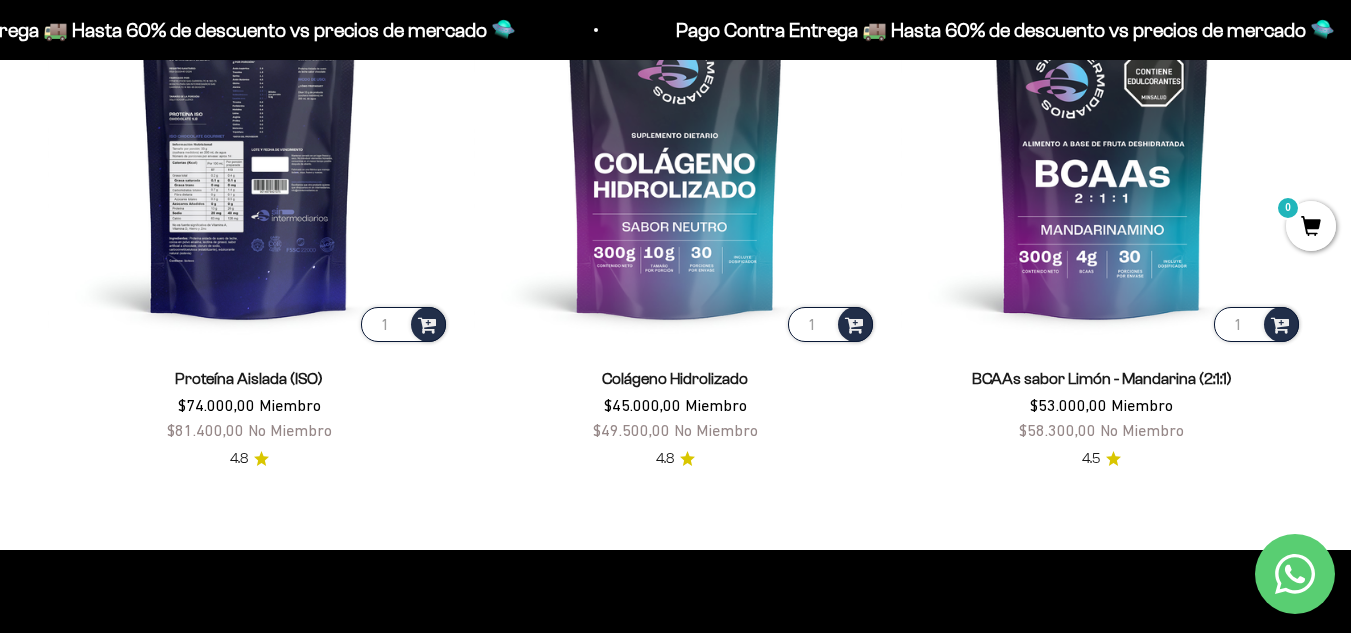 click at bounding box center (249, 144) 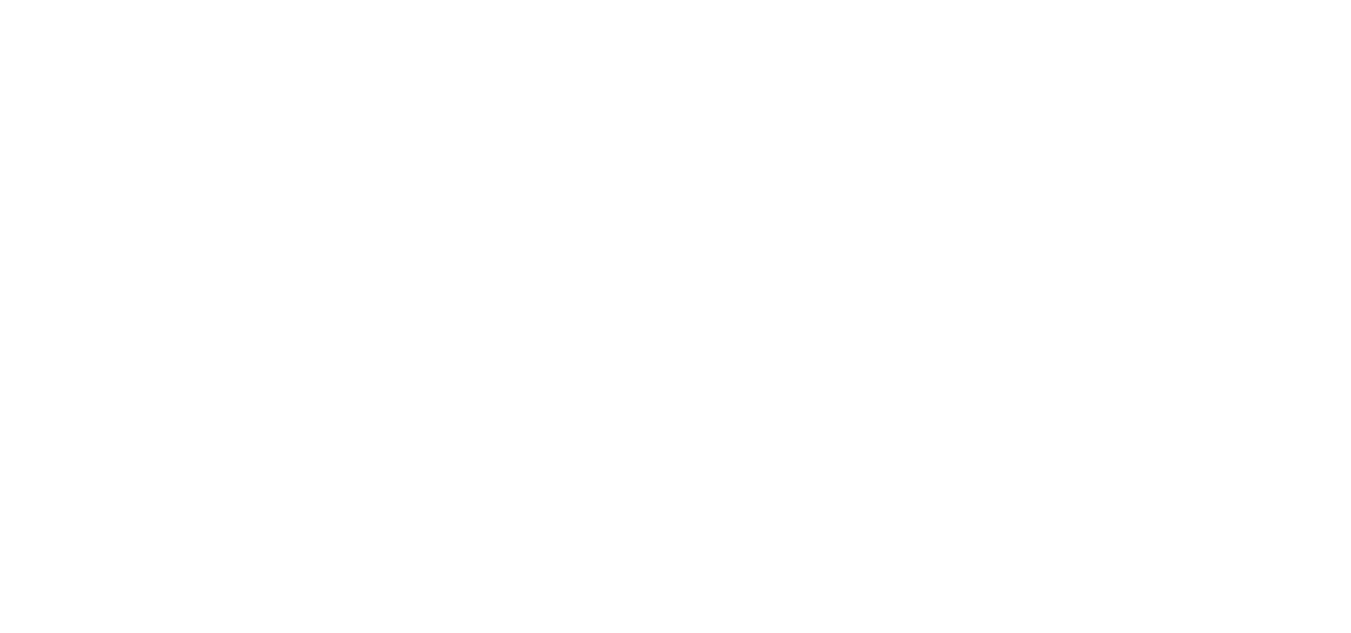 scroll, scrollTop: 0, scrollLeft: 0, axis: both 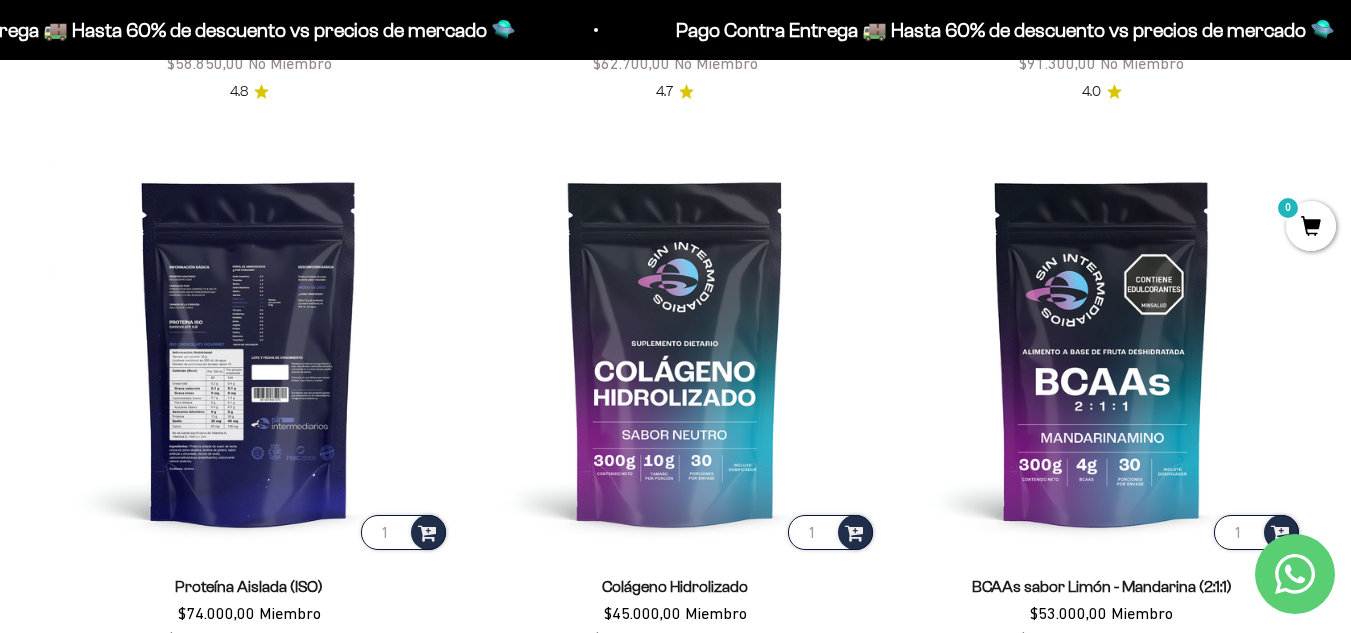click at bounding box center [249, 352] 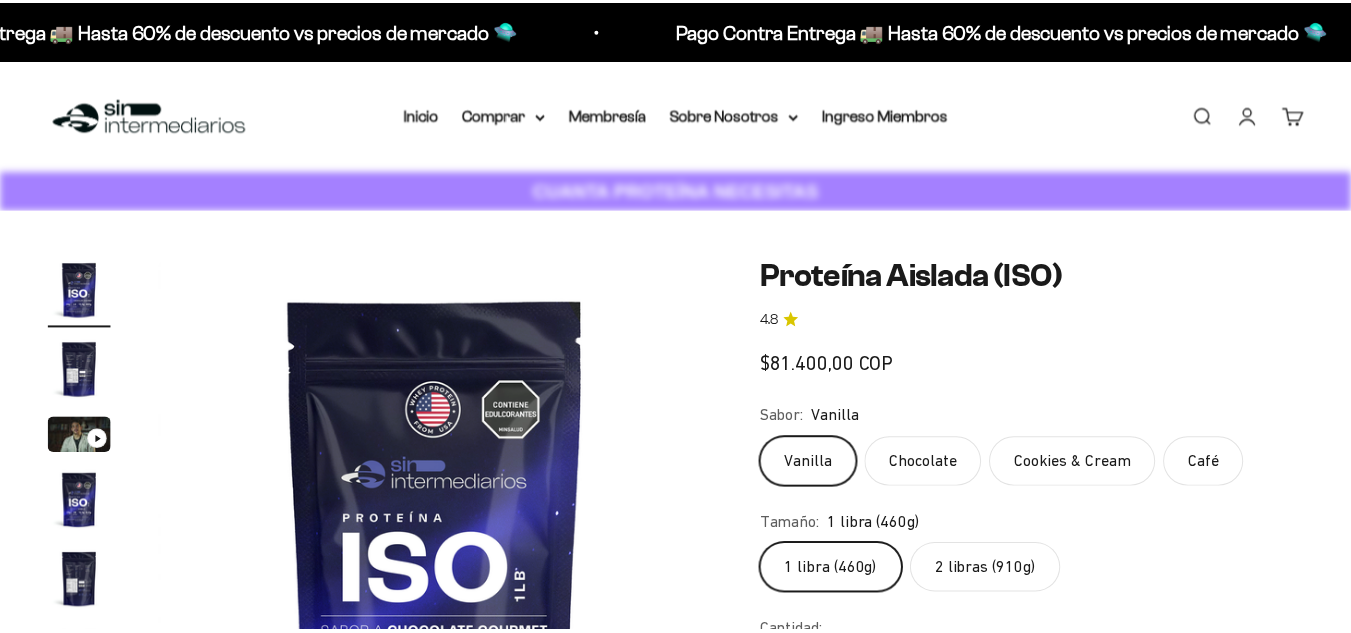 scroll, scrollTop: 0, scrollLeft: 0, axis: both 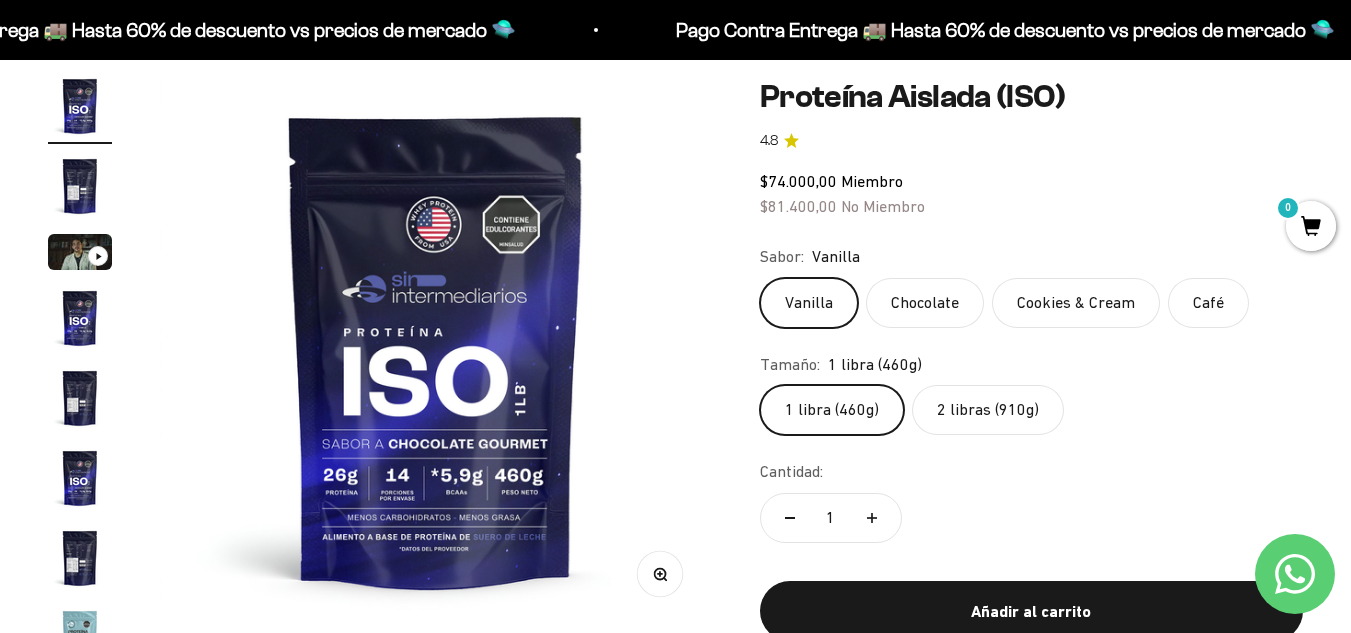 drag, startPoint x: 1361, startPoint y: 81, endPoint x: 1365, endPoint y: 98, distance: 17.464249 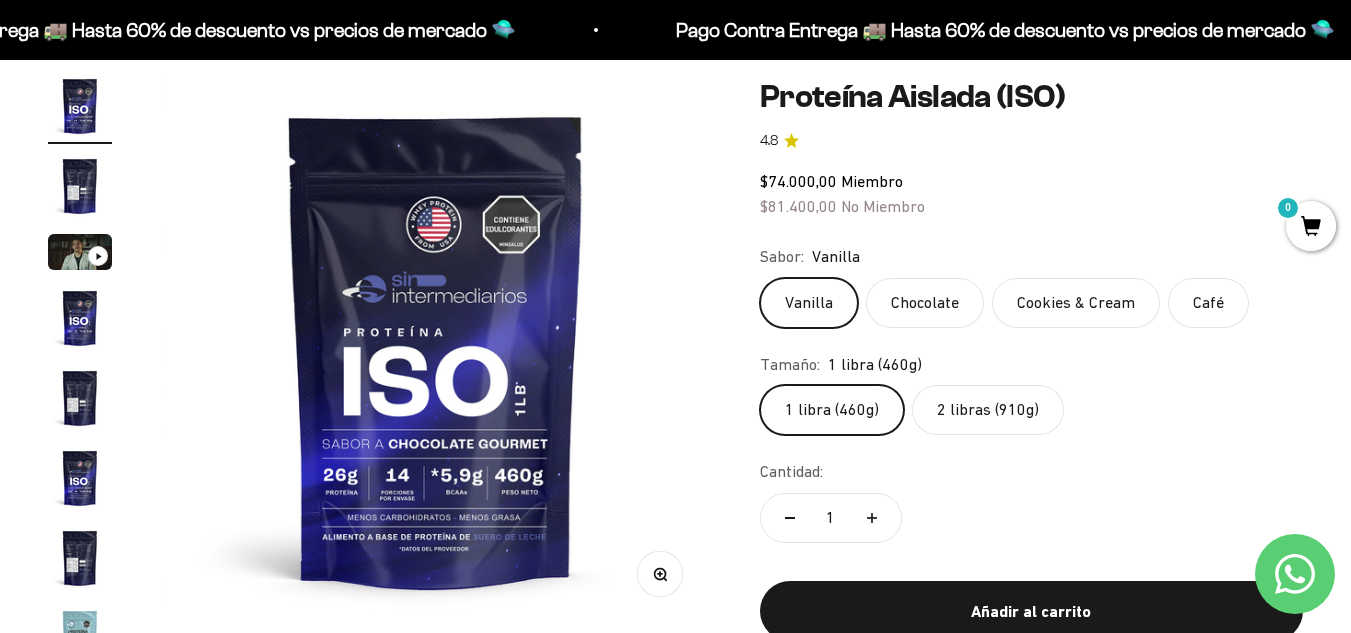 click on "Ir al contenido
Pago Contra Entrega 🚚 Hasta 60% de descuento vs precios de mercado 🛸
Pago Contra Entrega 🚚 Hasta 60% de descuento vs precios de mercado 🛸
Pago Contra Entrega 🚚 Hasta 60% de descuento vs precios de mercado 🛸
Pago Contra Entrega 🚚 Hasta 60% de descuento vs precios de mercado 🛸
Pago Contra Entrega 🚚 Hasta 60% de descuento vs precios de mercado 🛸
Pago Contra Entrega 🚚 Hasta 60% de descuento vs precios de mercado 🛸
Pago Contra Entrega 🚚 Hasta 60% de descuento vs precios de mercado 🛸
Pago Contra Entrega 🚚 Hasta 60% de descuento vs precios de mercado 🛸
Pago Contra Entrega 🚚 Hasta 60% de descuento vs precios de mercado 🛸
Pago Contra Entrega 🚚 Hasta 60% de descuento vs precios de mercado 🛸" at bounding box center (675, 2707) 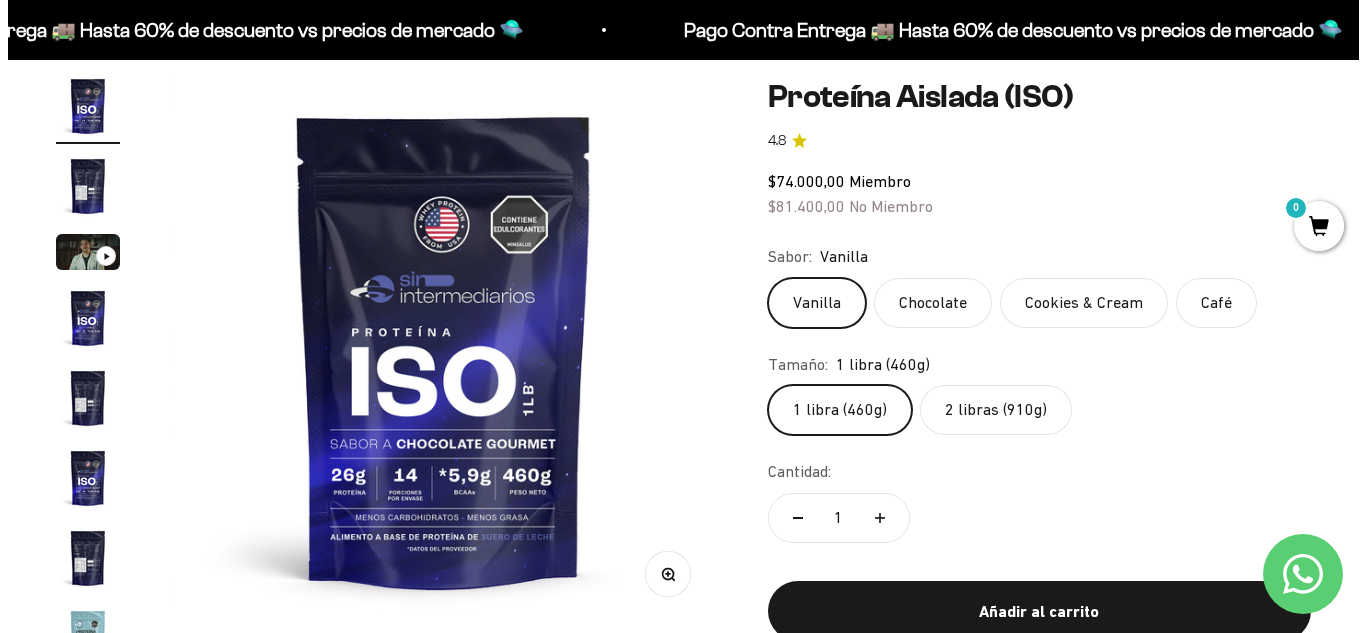 scroll, scrollTop: 174, scrollLeft: 0, axis: vertical 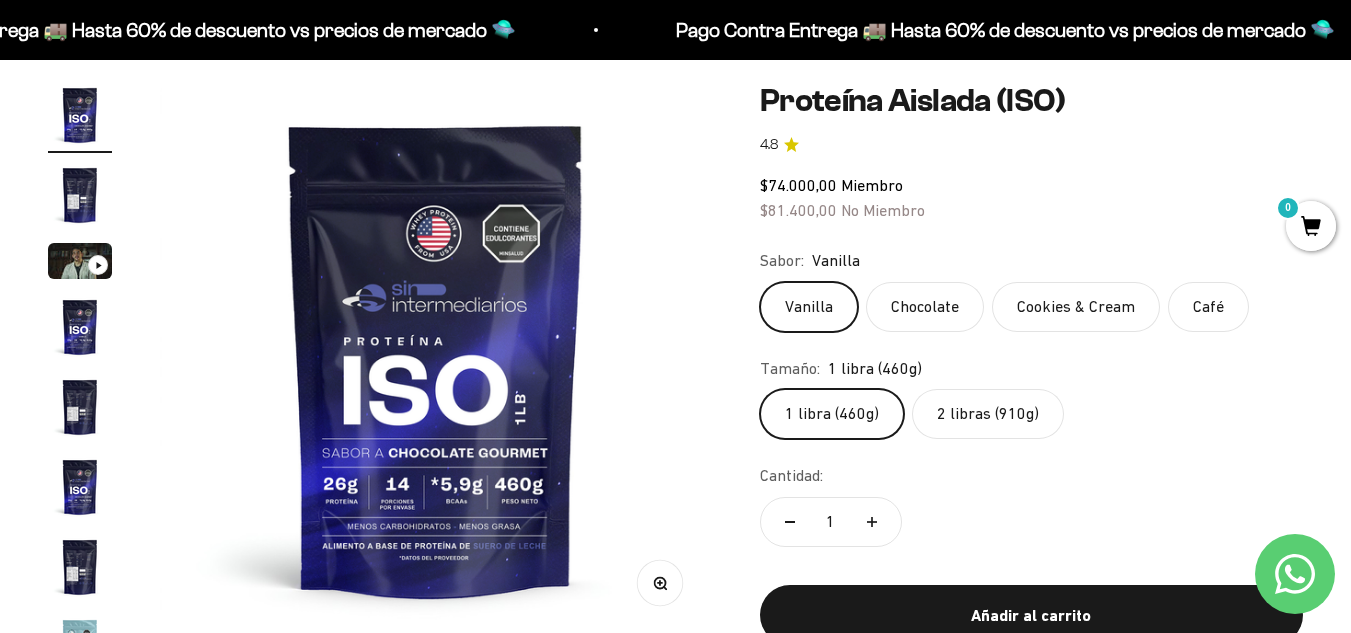 click on "Sabor:
Vanilla
Vanilla
Chocolate
Cookies & Cream
Café
Tamaño:
1 libra (460g)
1 libra (460g)
2 libras (910g)" 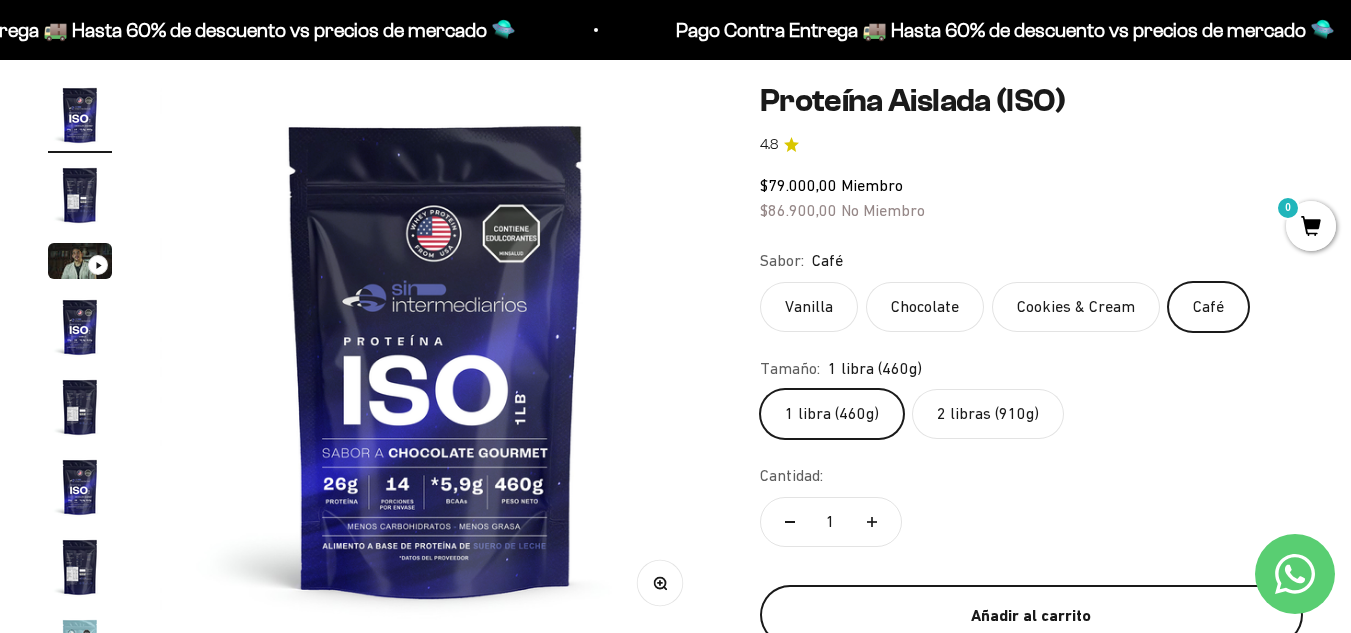 click on "Añadir al carrito" at bounding box center (1031, 616) 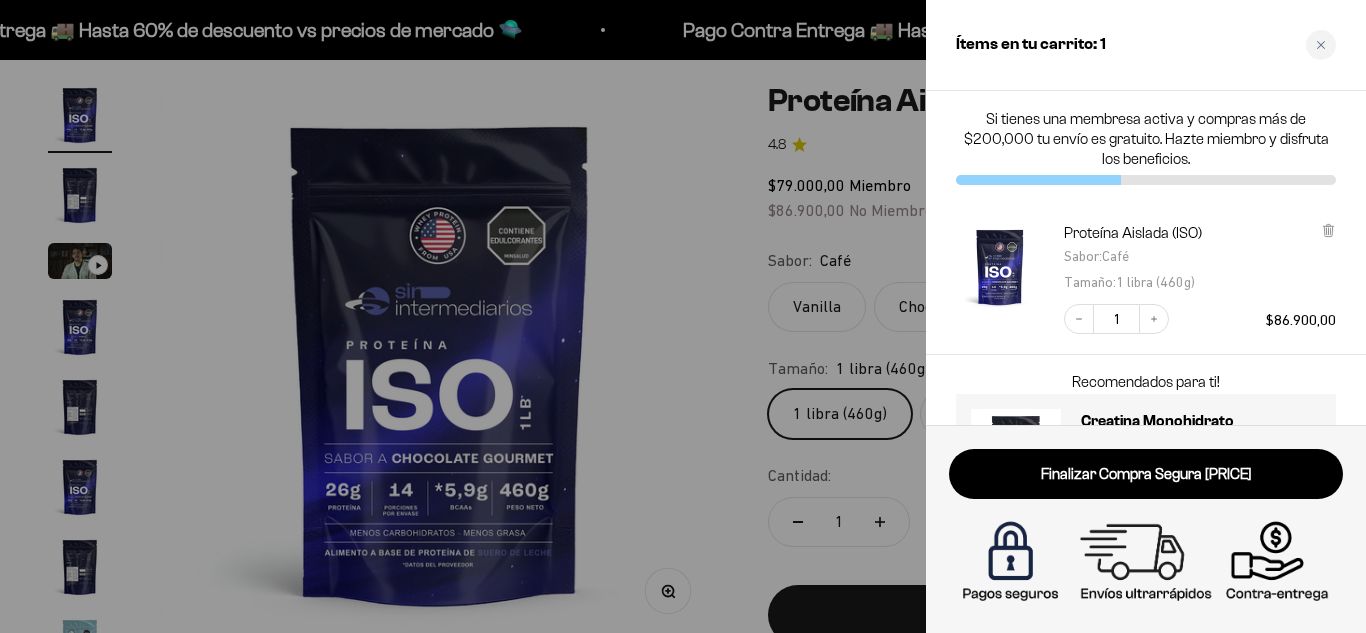 click on "Proteína Aislada (ISO) Sabor :  Café Tamaño :  1 libra (460g) Decrease quantity 1 Increase quantity [PRICE]" at bounding box center (1146, 279) 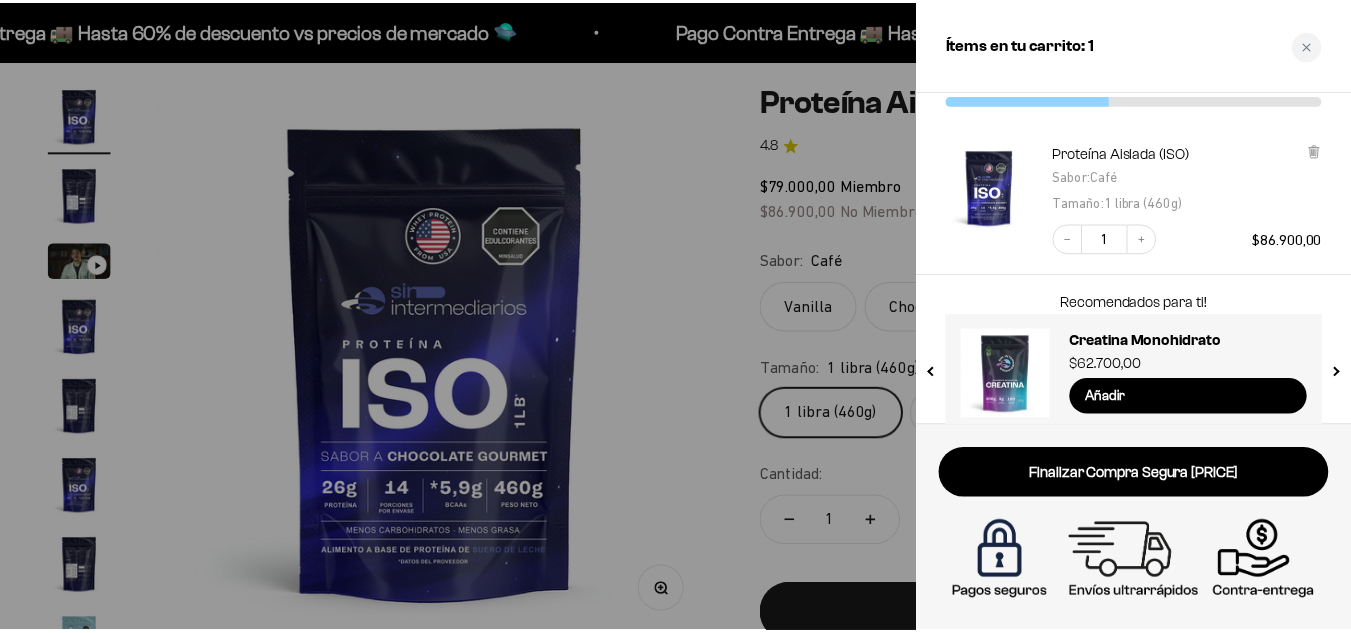 scroll, scrollTop: 104, scrollLeft: 0, axis: vertical 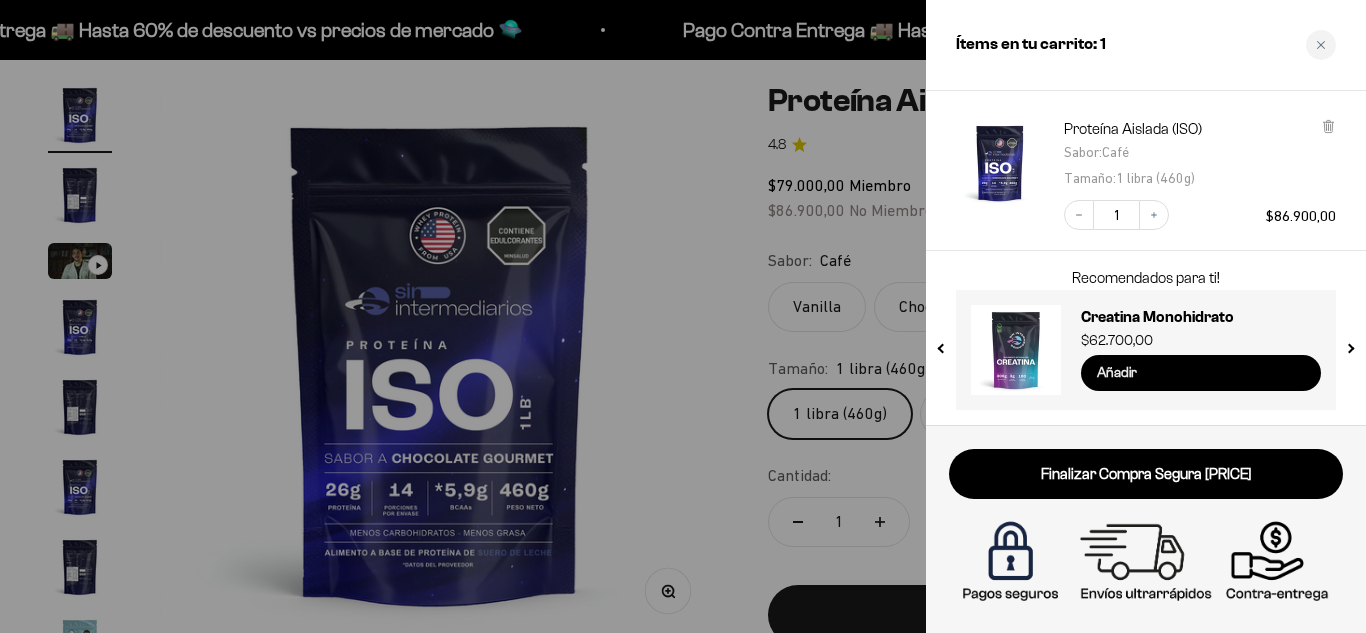 click on "Añadir" at bounding box center [1201, 373] 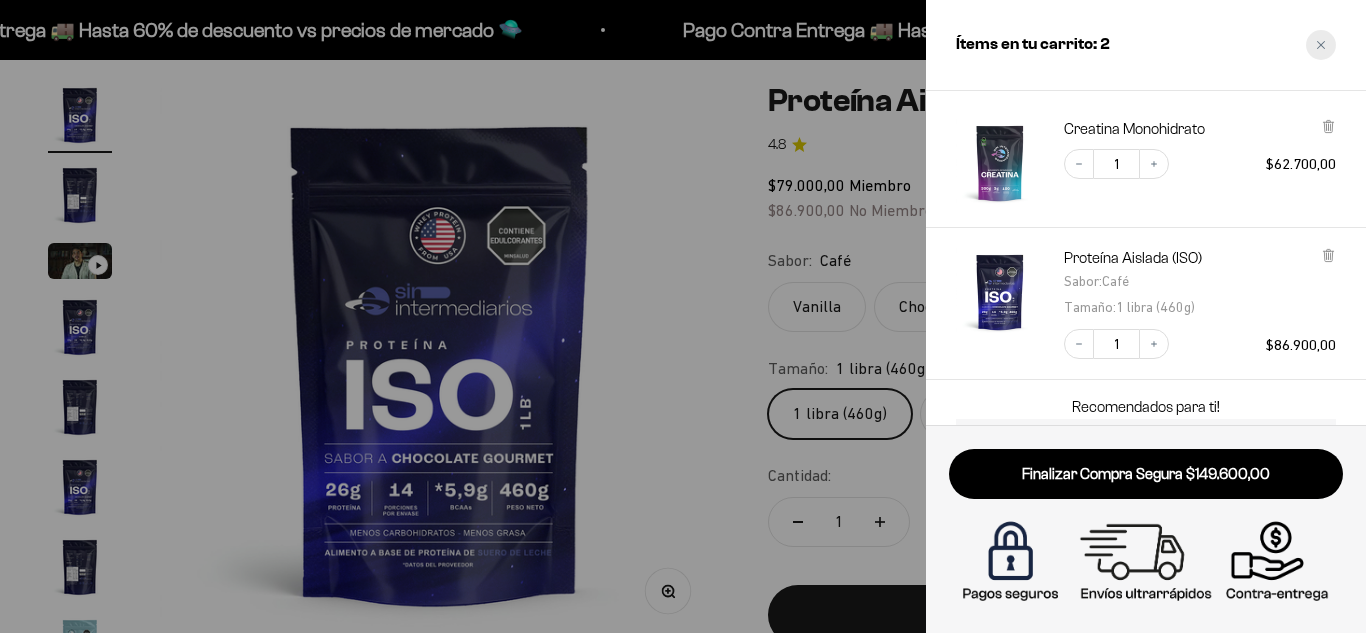 click at bounding box center (1321, 45) 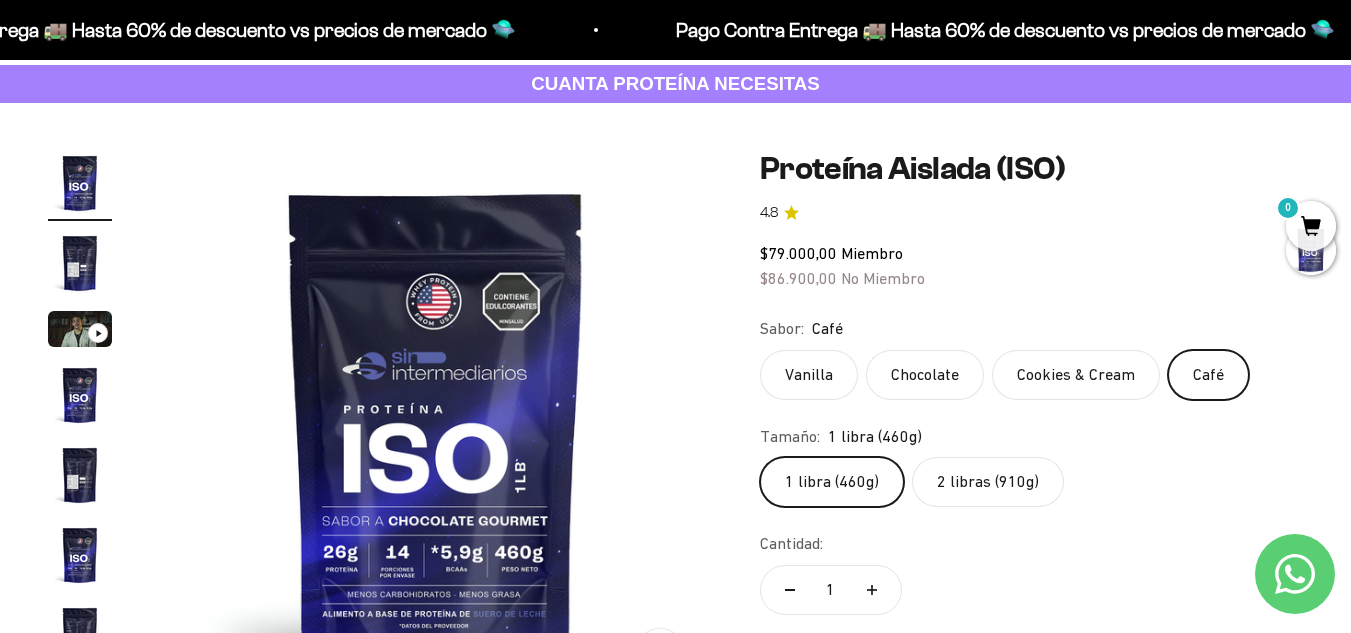 scroll, scrollTop: 0, scrollLeft: 0, axis: both 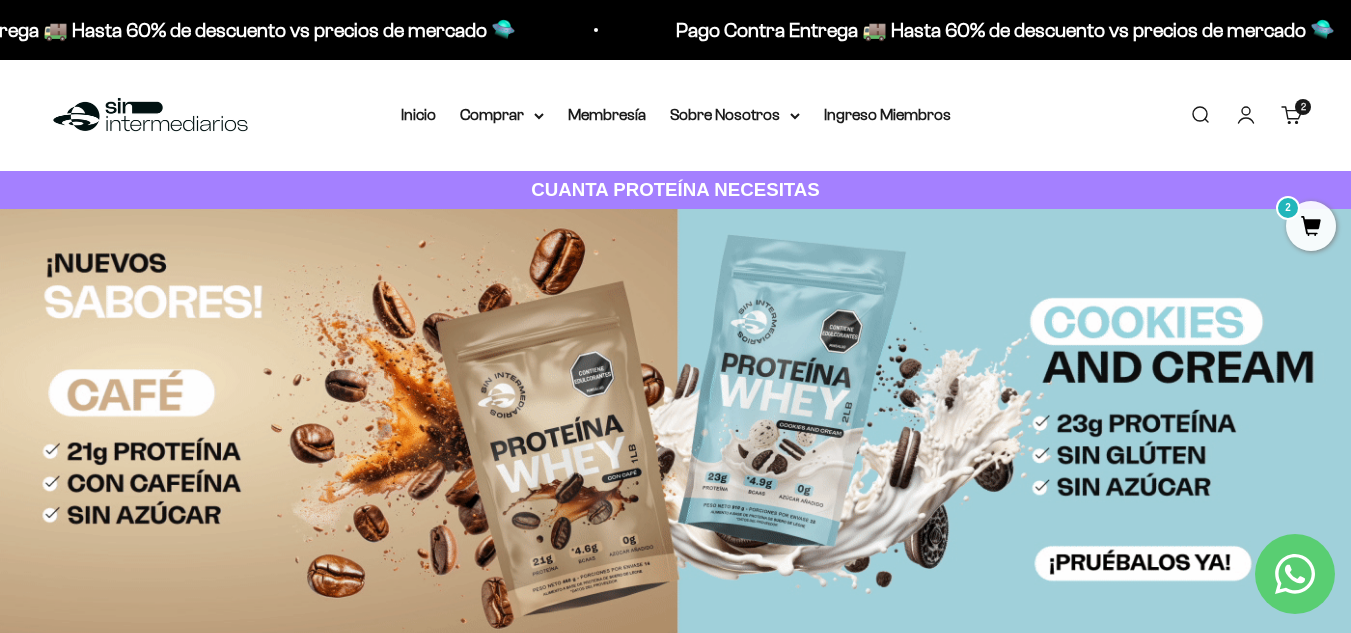 click on "2" at bounding box center (1311, 226) 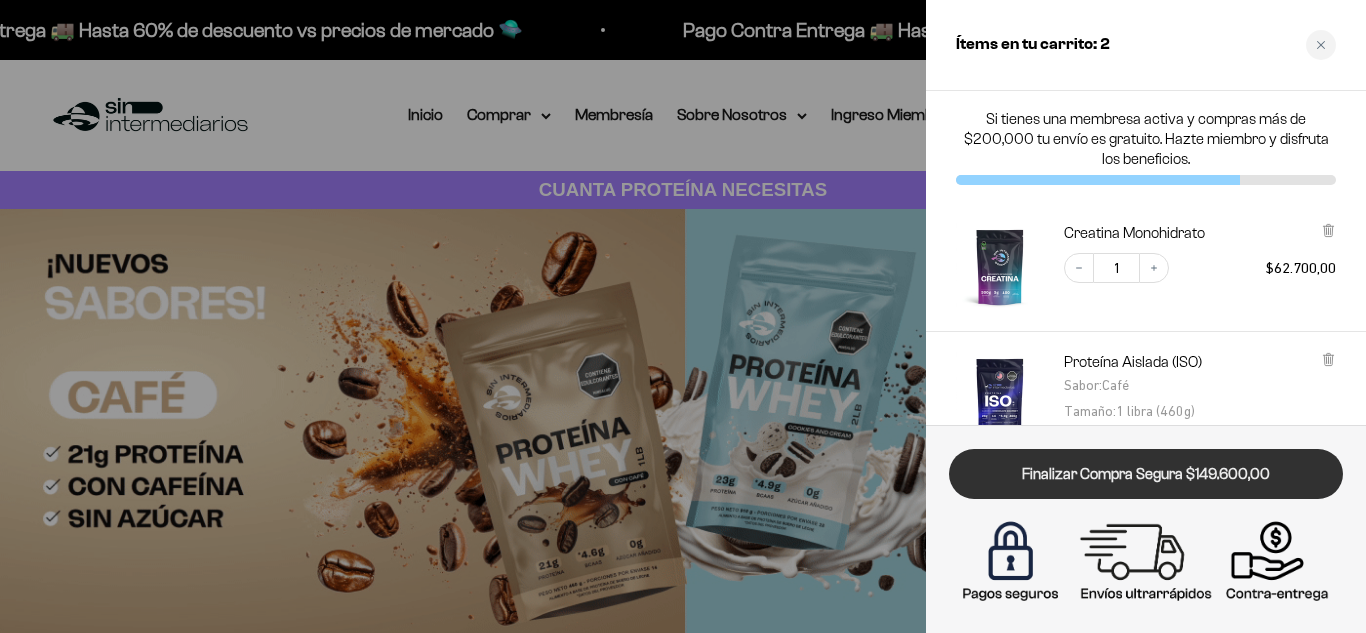click on "Finalizar Compra Segura $149.600,00" at bounding box center [1146, 474] 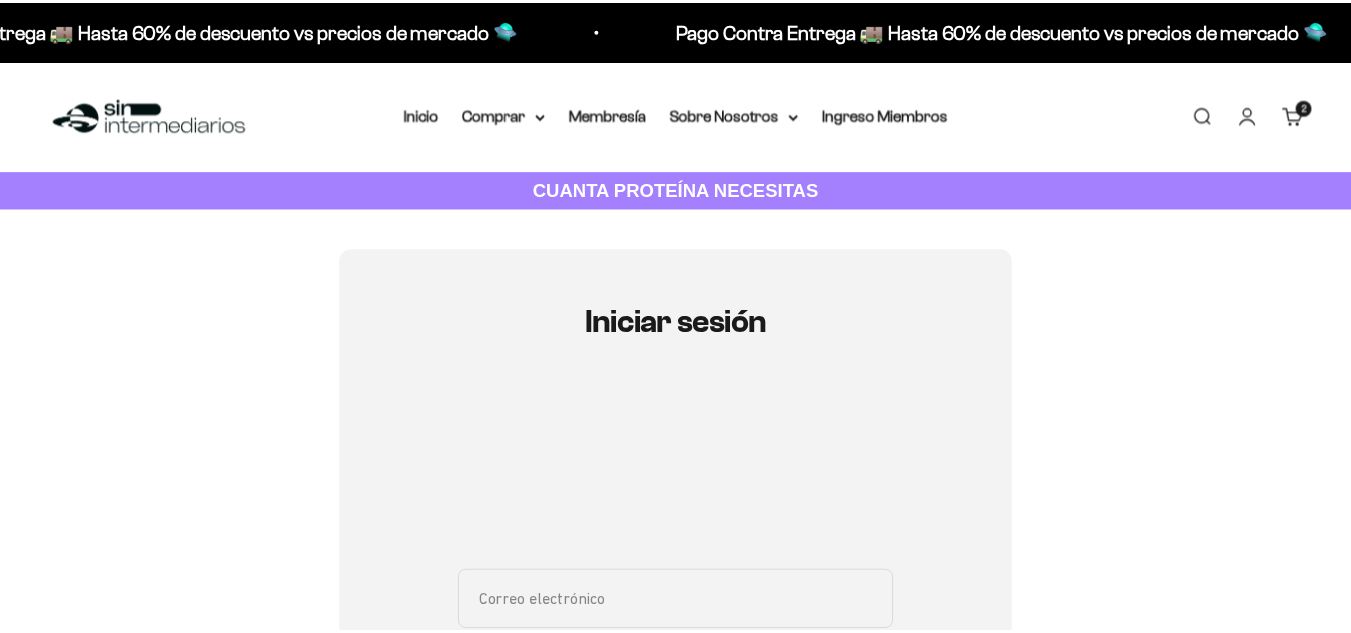 scroll, scrollTop: 0, scrollLeft: 0, axis: both 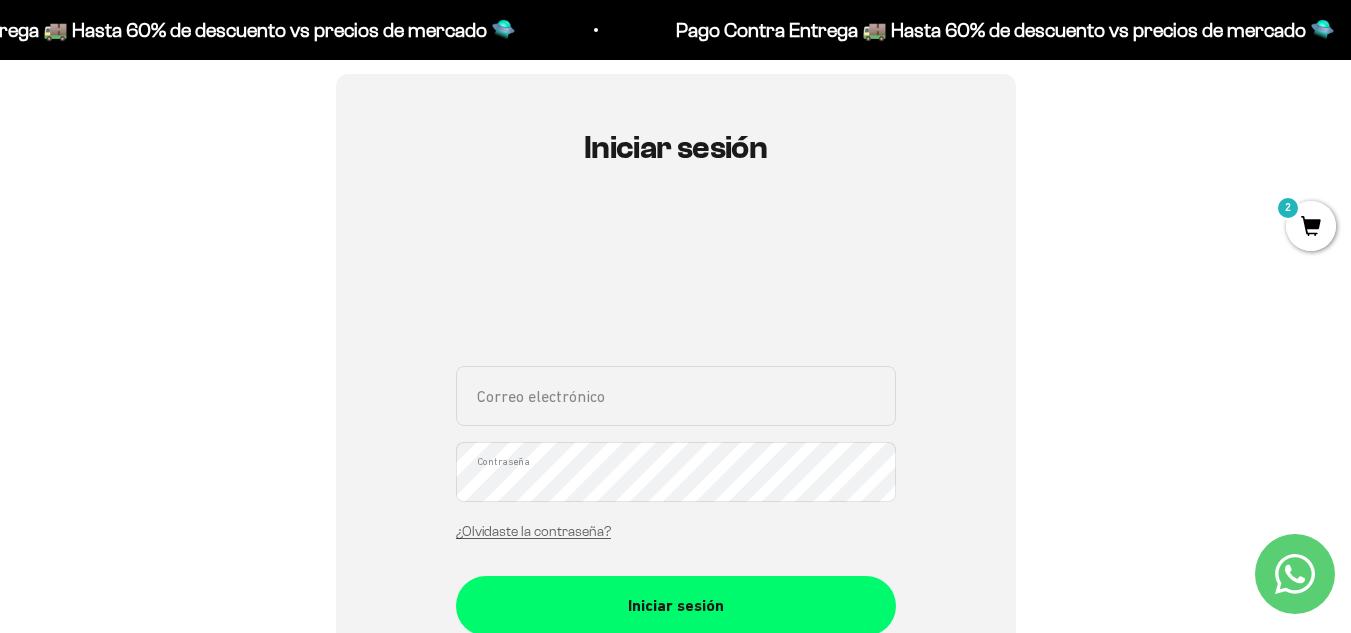 click on "Correo electrónico" at bounding box center (676, 396) 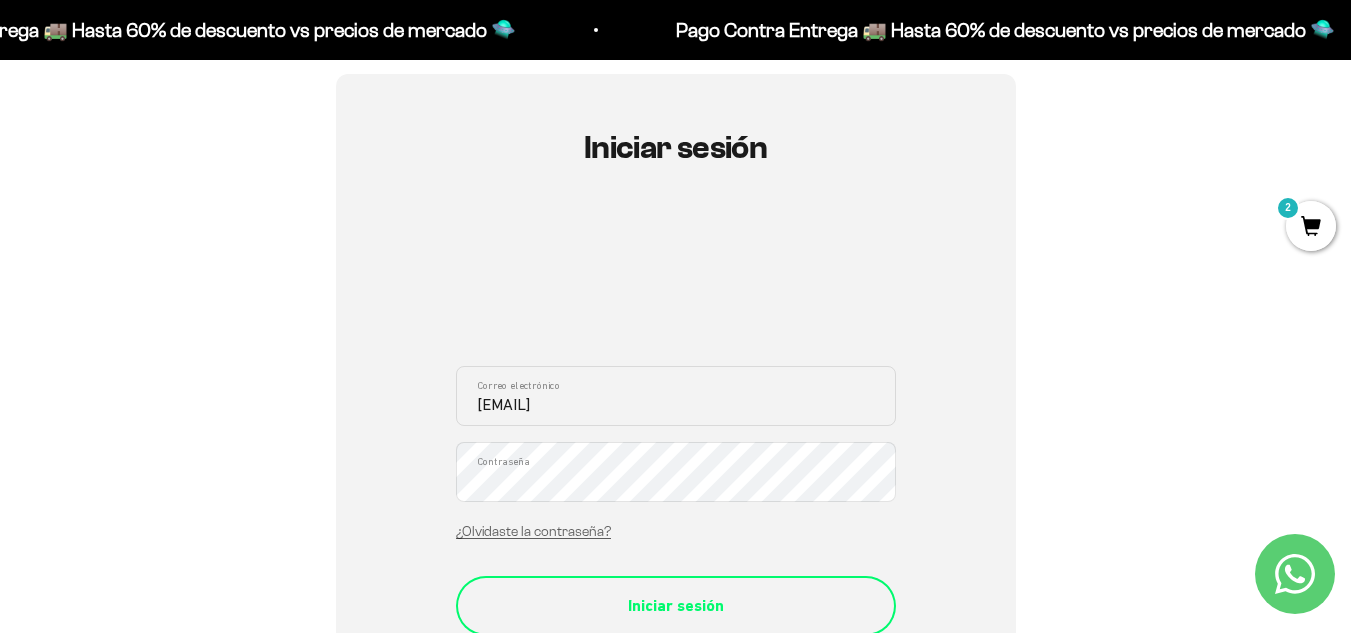 click on "Iniciar sesión" at bounding box center [676, 606] 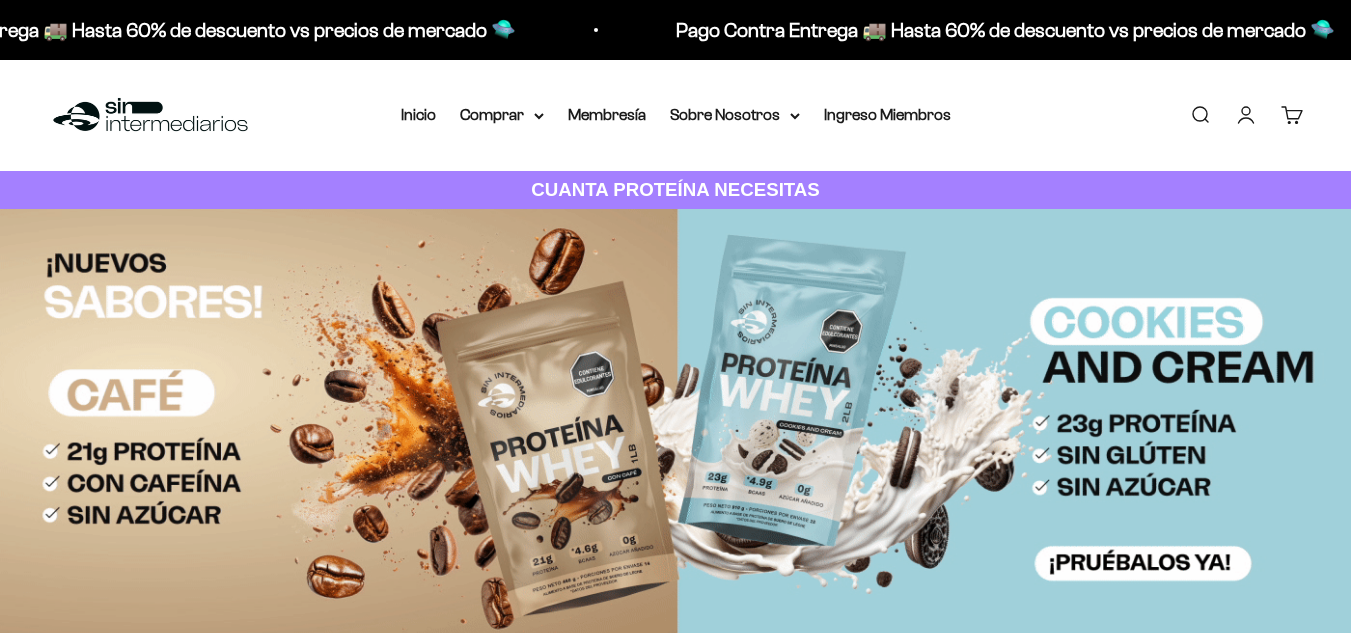 scroll, scrollTop: 0, scrollLeft: 0, axis: both 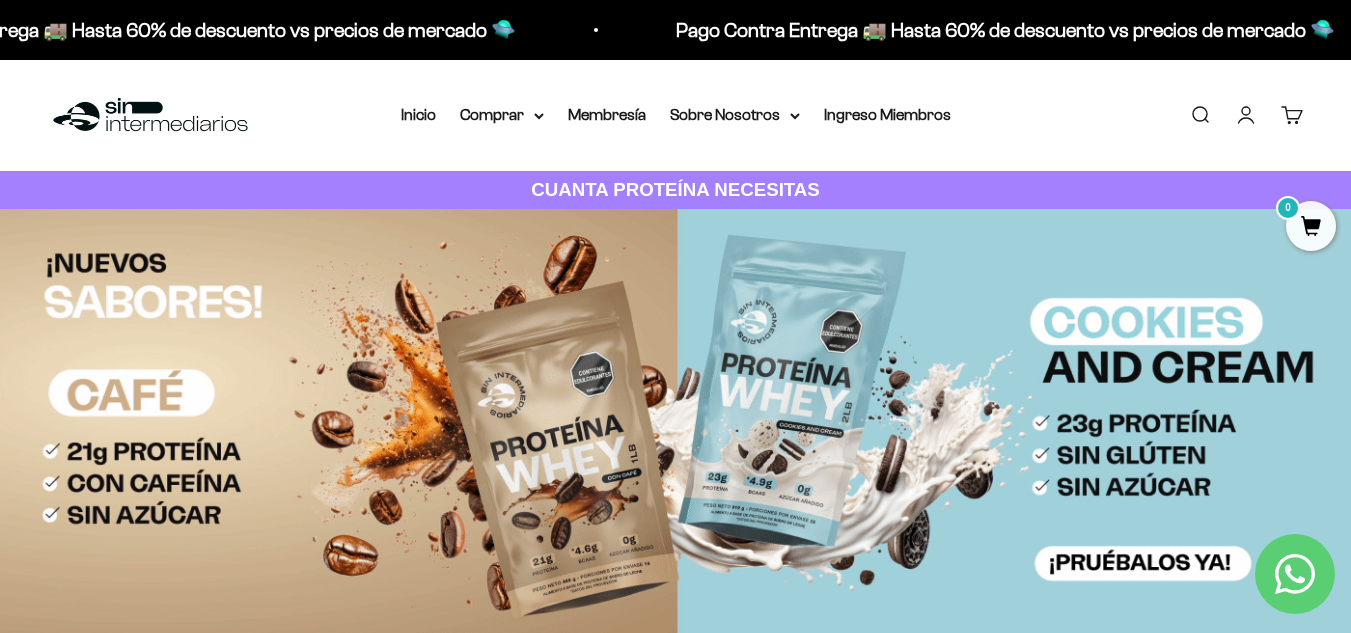 drag, startPoint x: 1359, startPoint y: 50, endPoint x: 1340, endPoint y: -76, distance: 127.424484 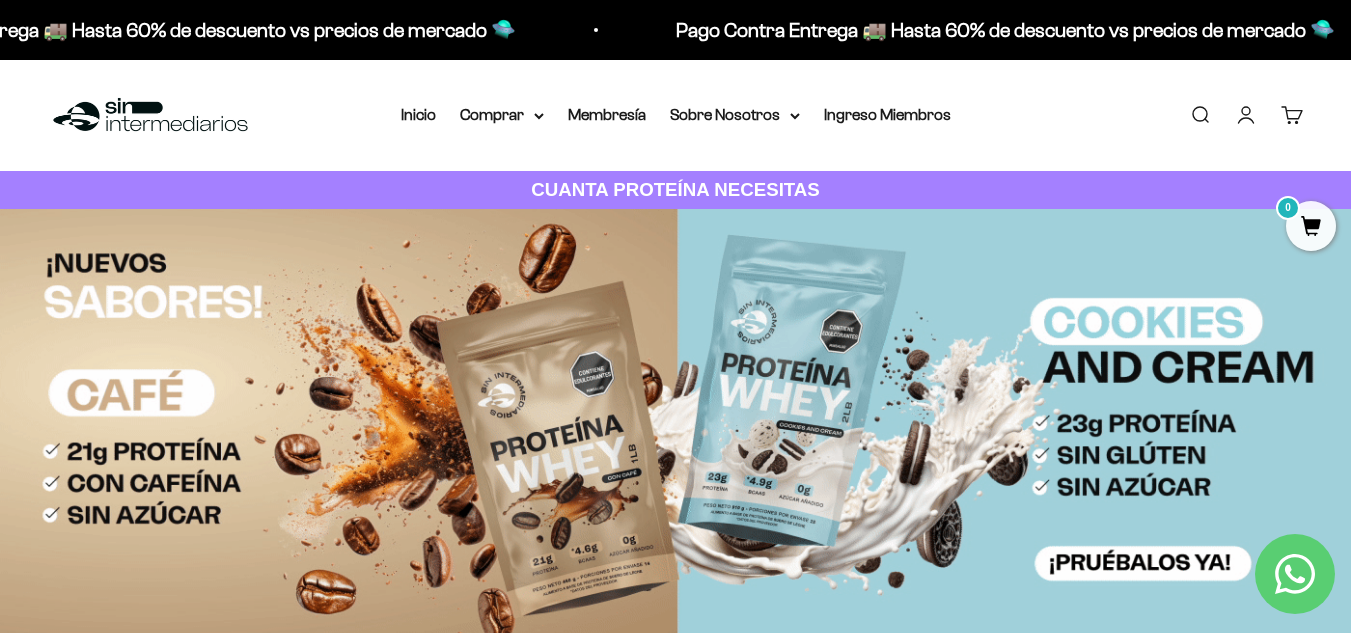 click on "Ir al contenido
Pago Contra Entrega 🚚 Hasta 60% de descuento vs precios de mercado 🛸
Pago Contra Entrega 🚚 Hasta 60% de descuento vs precios de mercado 🛸
Pago Contra Entrega 🚚 Hasta 60% de descuento vs precios de mercado 🛸
Pago Contra Entrega 🚚 Hasta 60% de descuento vs precios de mercado 🛸
Pago Contra Entrega 🚚 Hasta 60% de descuento vs precios de mercado 🛸
Pago Contra Entrega 🚚 Hasta 60% de descuento vs precios de mercado 🛸
Pago Contra Entrega 🚚 Hasta 60% de descuento vs precios de mercado 🛸" at bounding box center (675, 4140) 